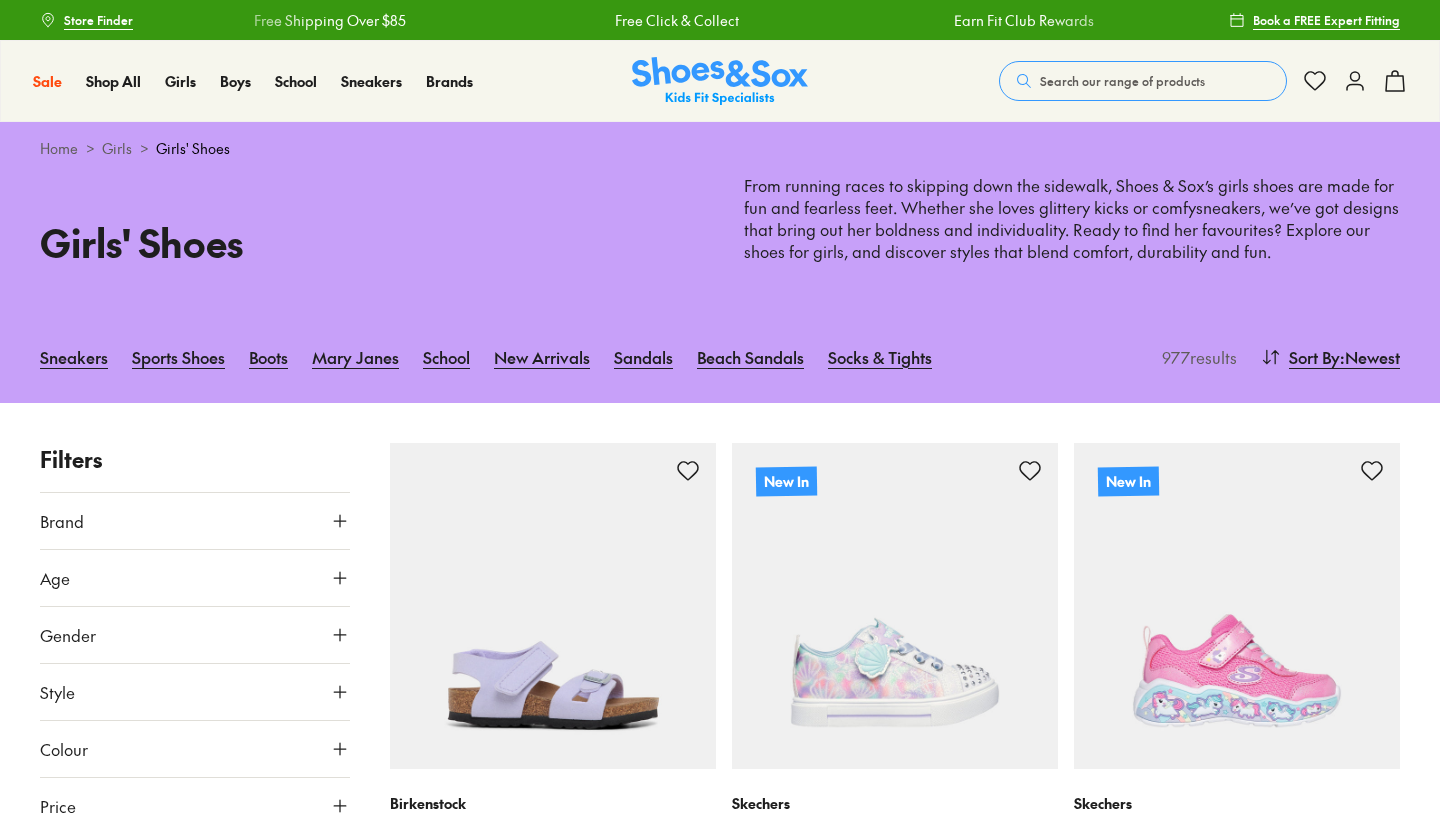 scroll, scrollTop: 0, scrollLeft: 0, axis: both 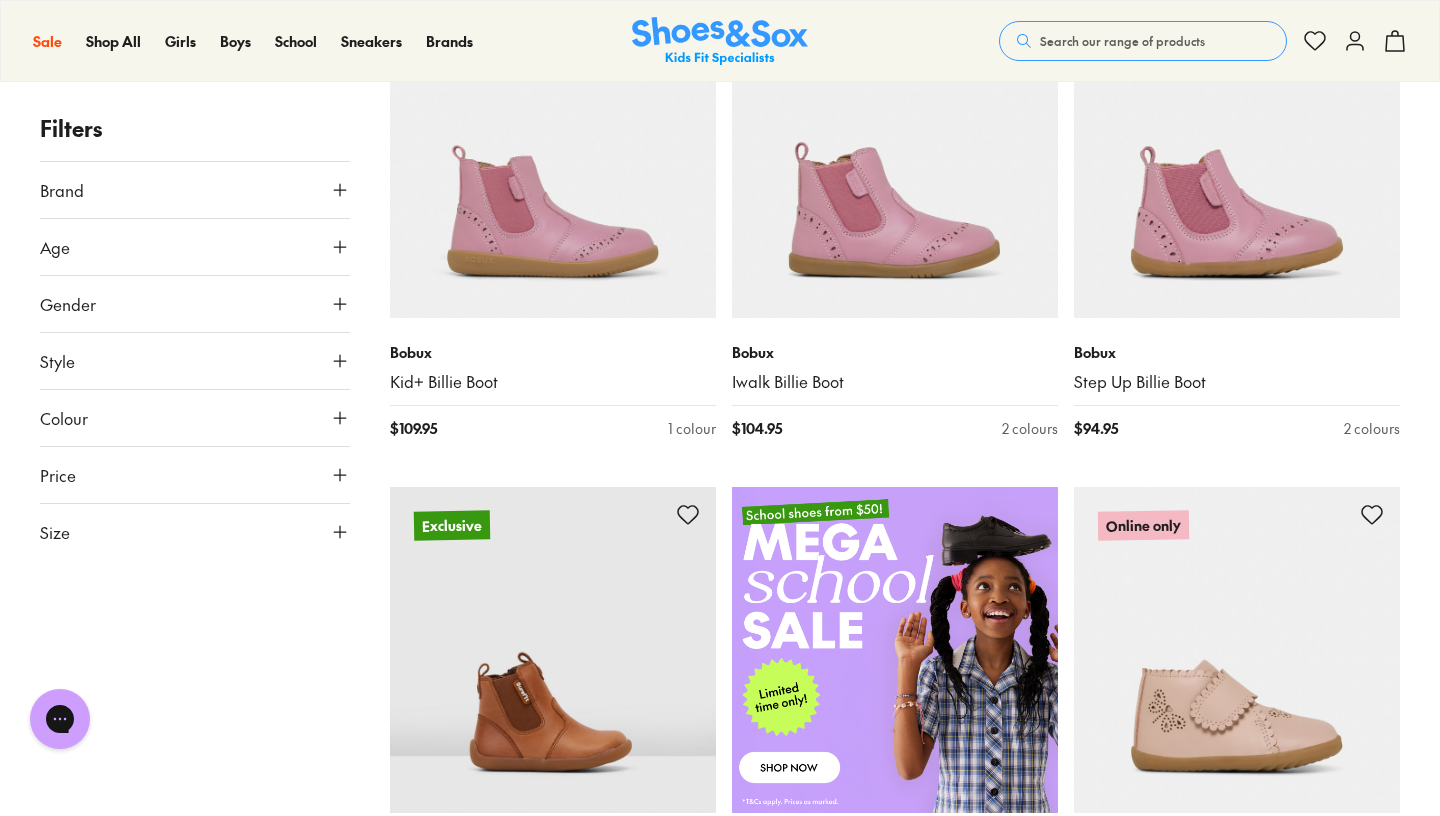 click on "Age" at bounding box center (195, 247) 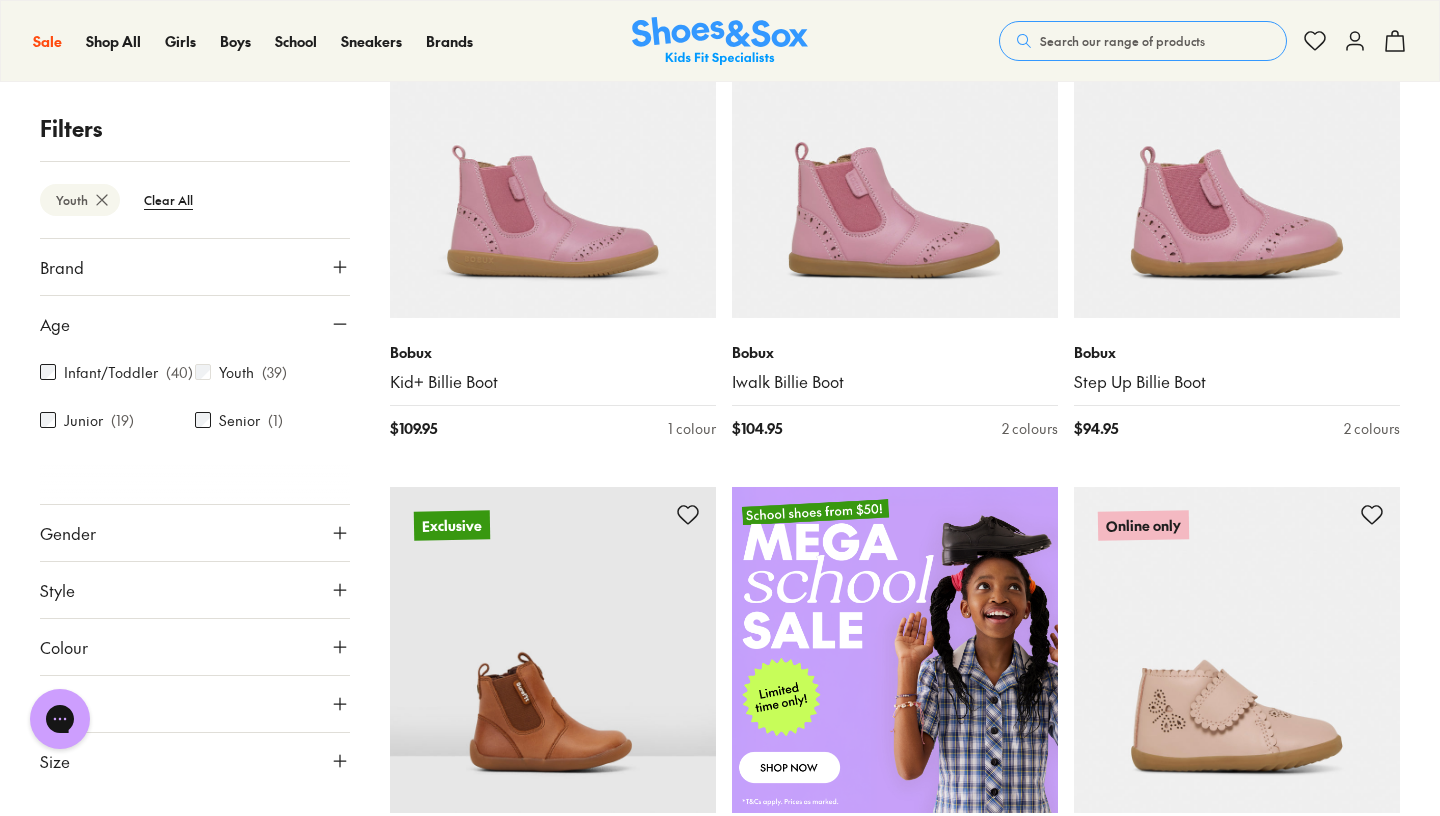 scroll, scrollTop: 221, scrollLeft: 0, axis: vertical 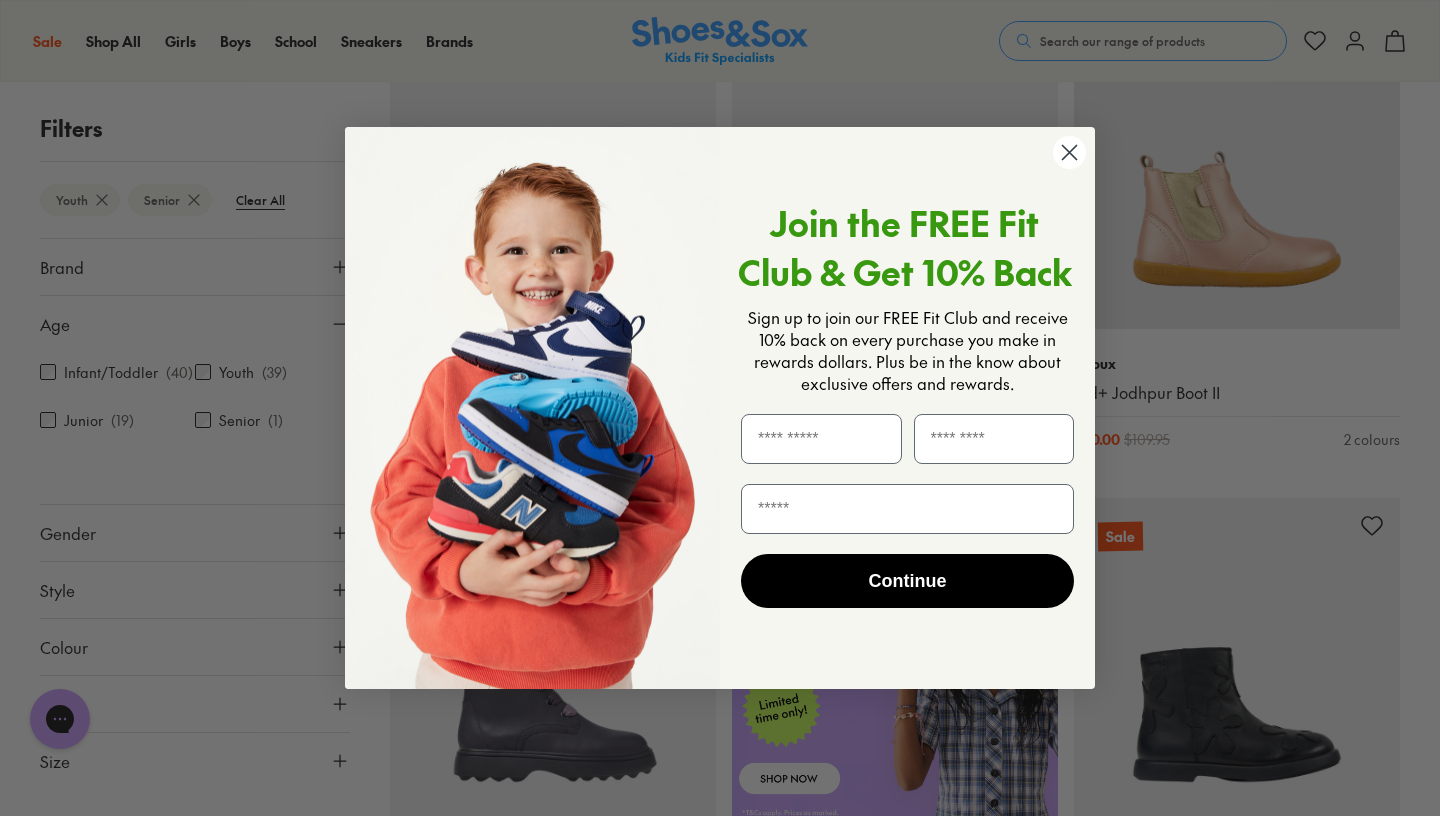click 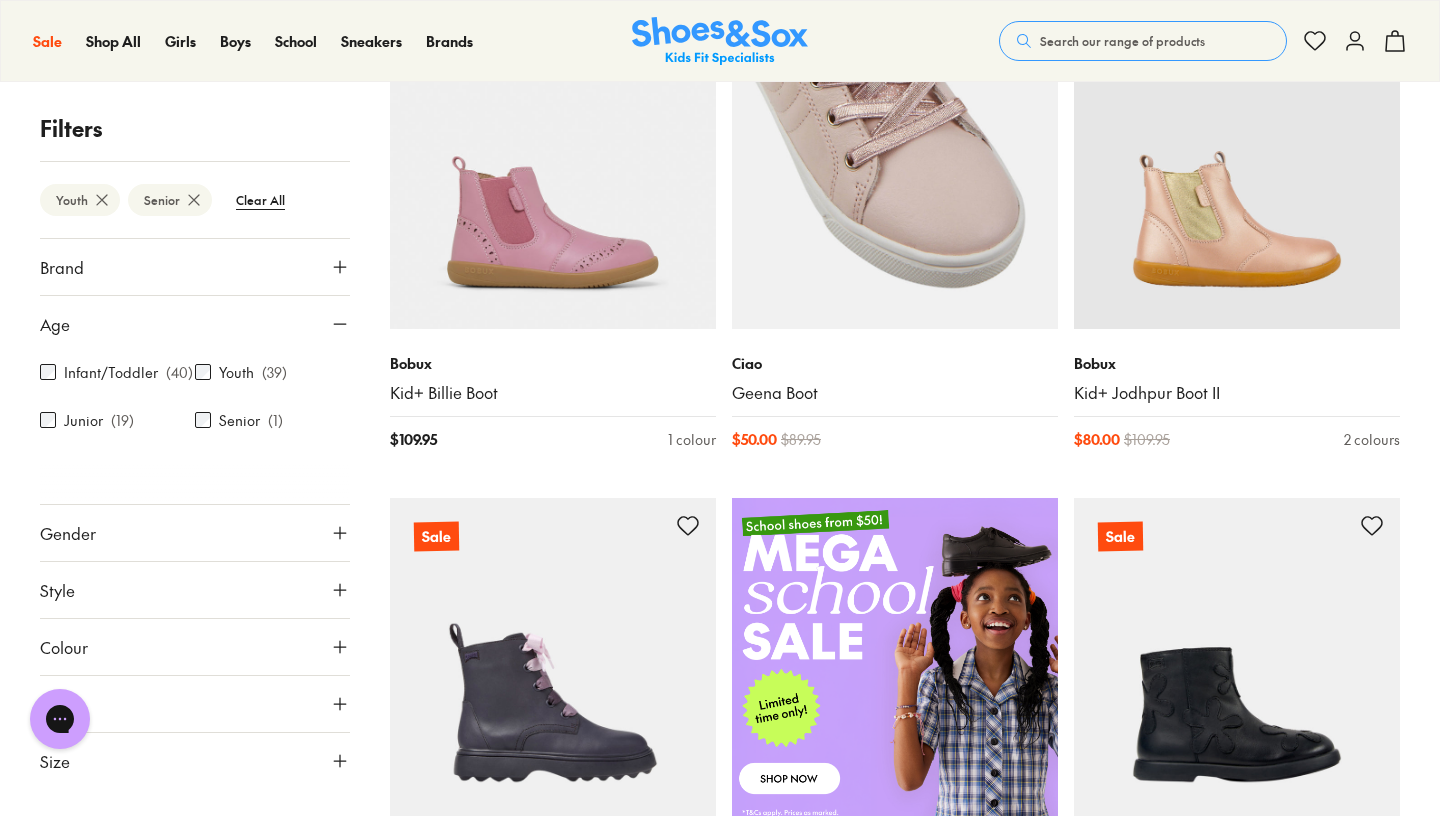 click at bounding box center (895, 166) 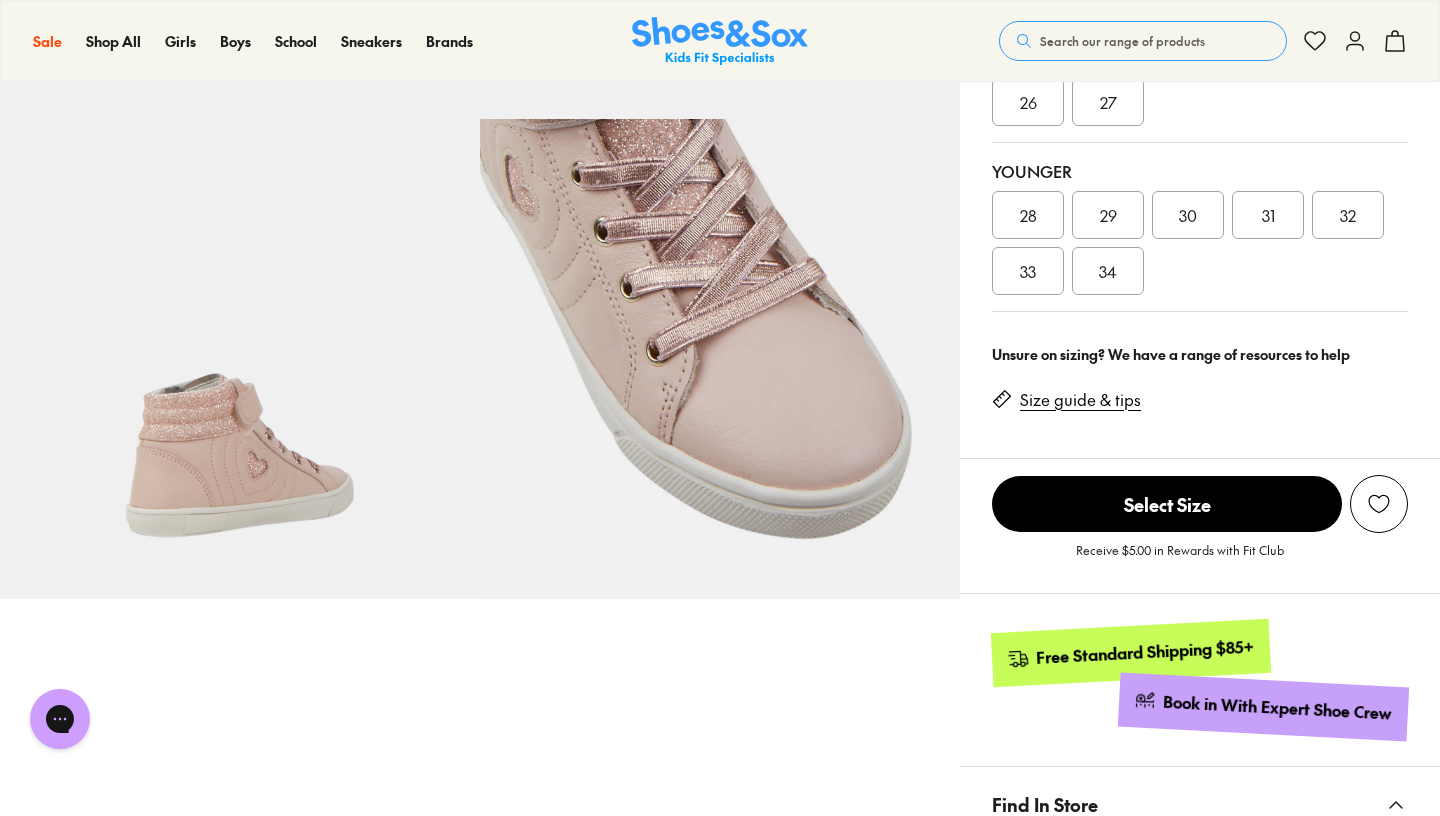 scroll, scrollTop: 480, scrollLeft: 0, axis: vertical 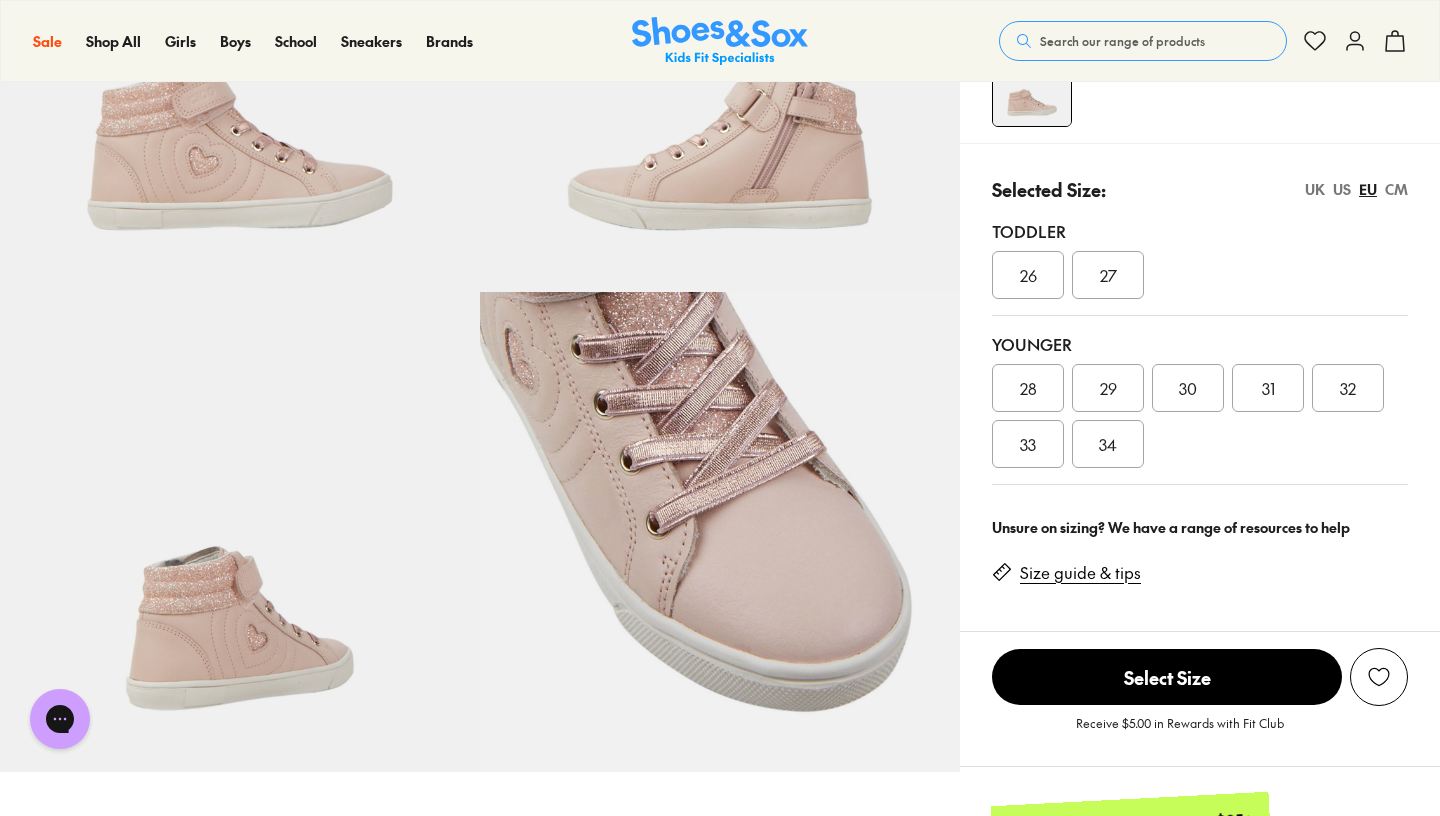 select on "*" 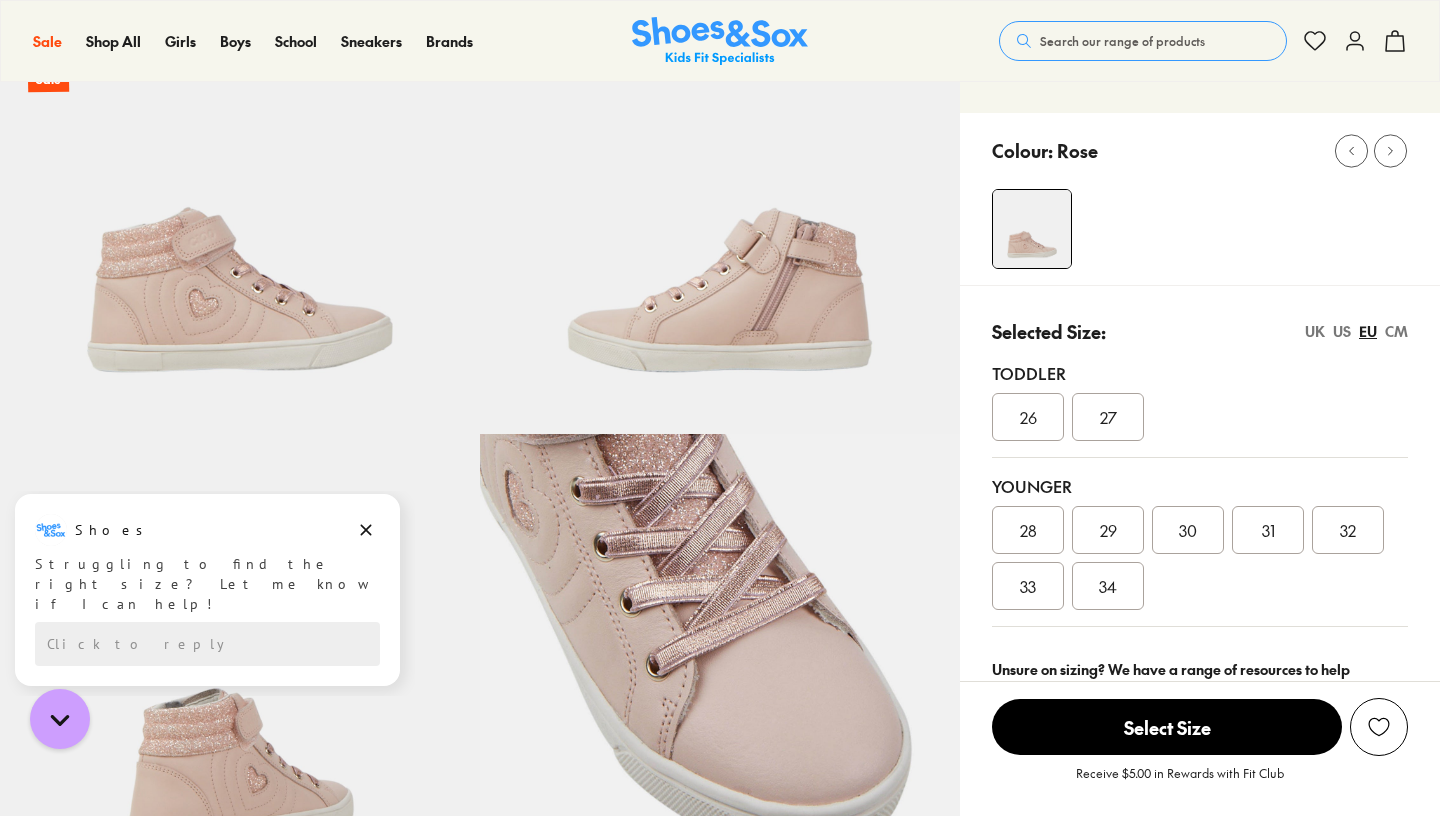 scroll, scrollTop: 110, scrollLeft: 0, axis: vertical 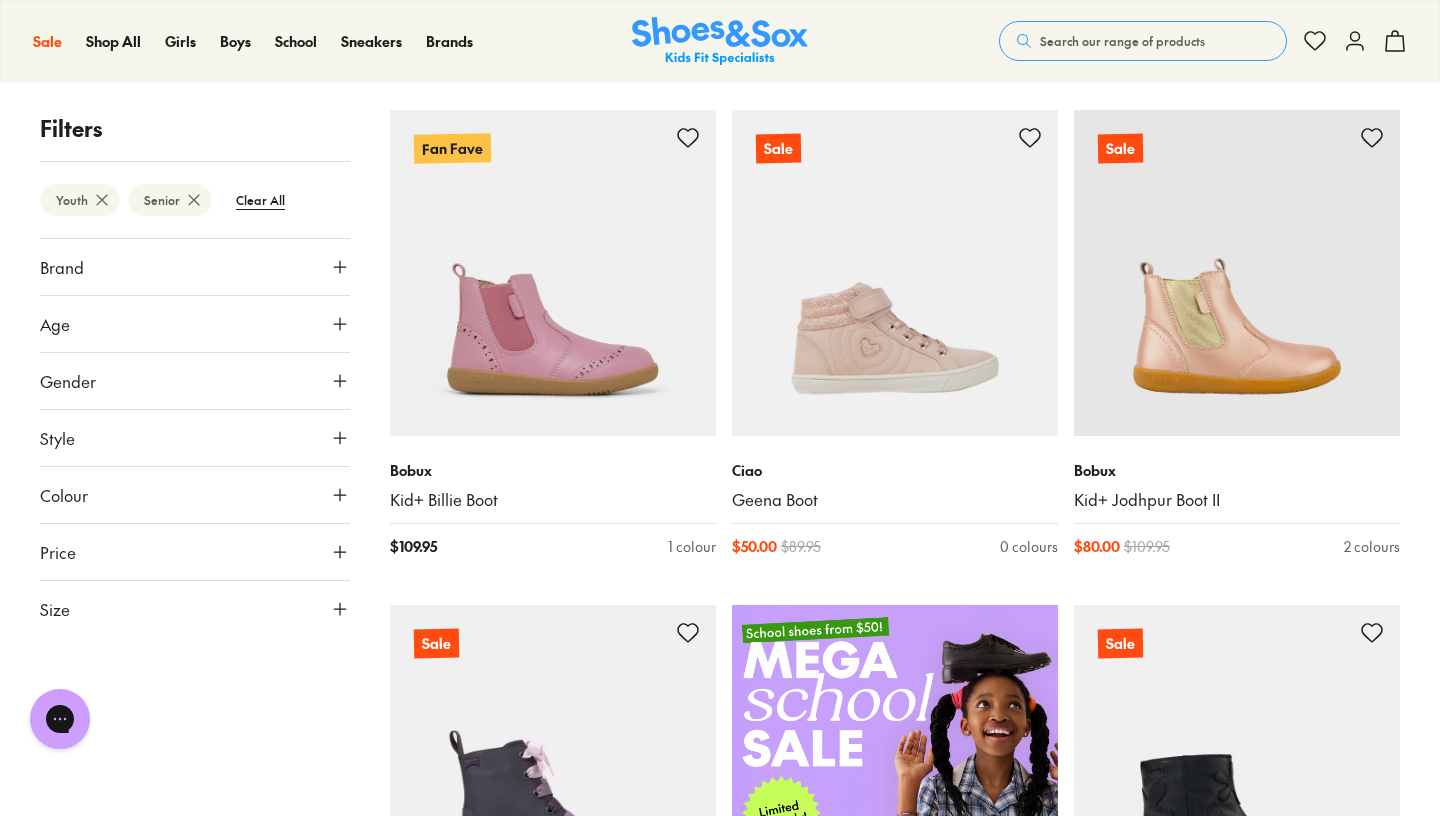 click on "Size" at bounding box center (195, 609) 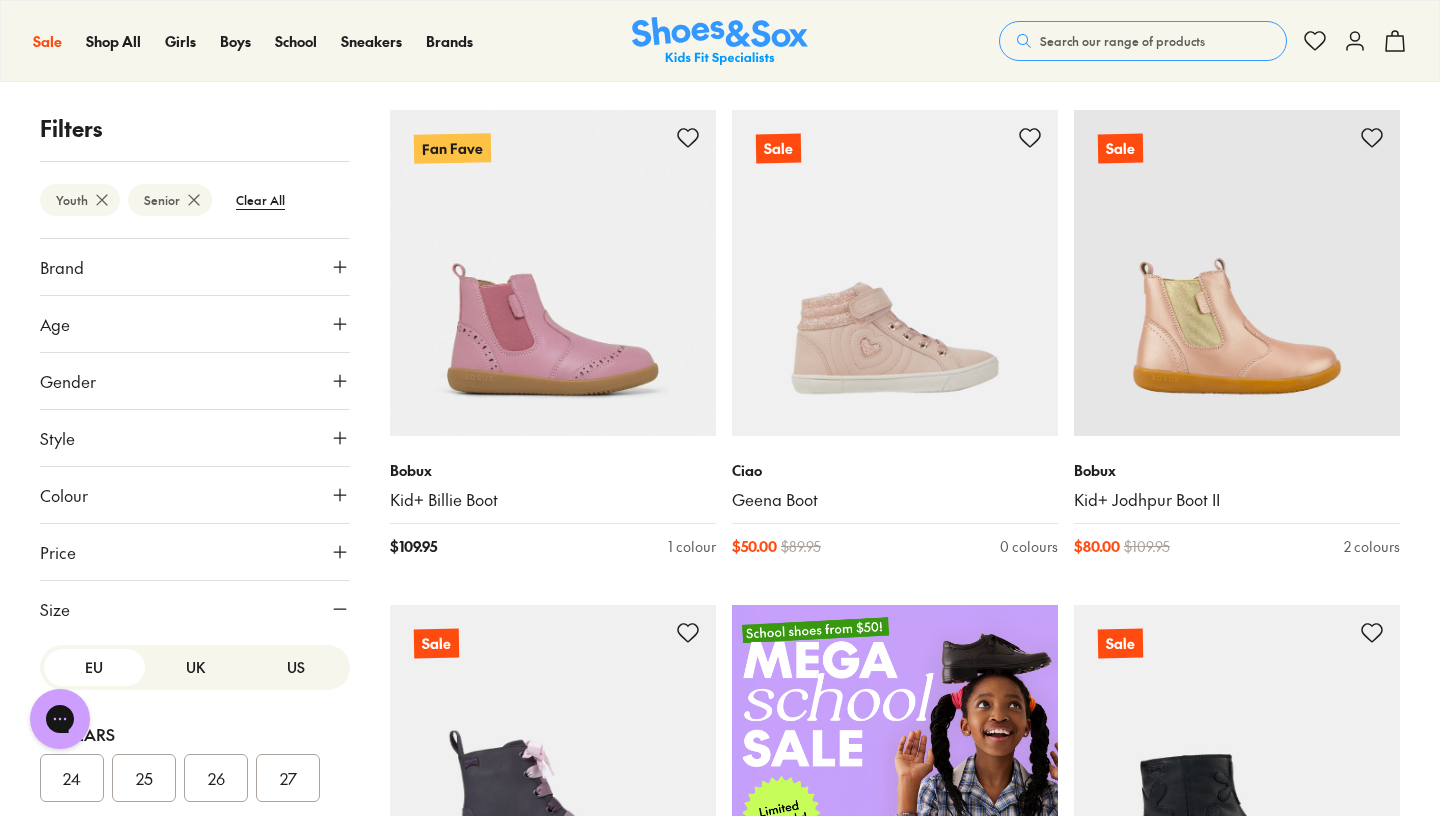 scroll, scrollTop: 206, scrollLeft: 0, axis: vertical 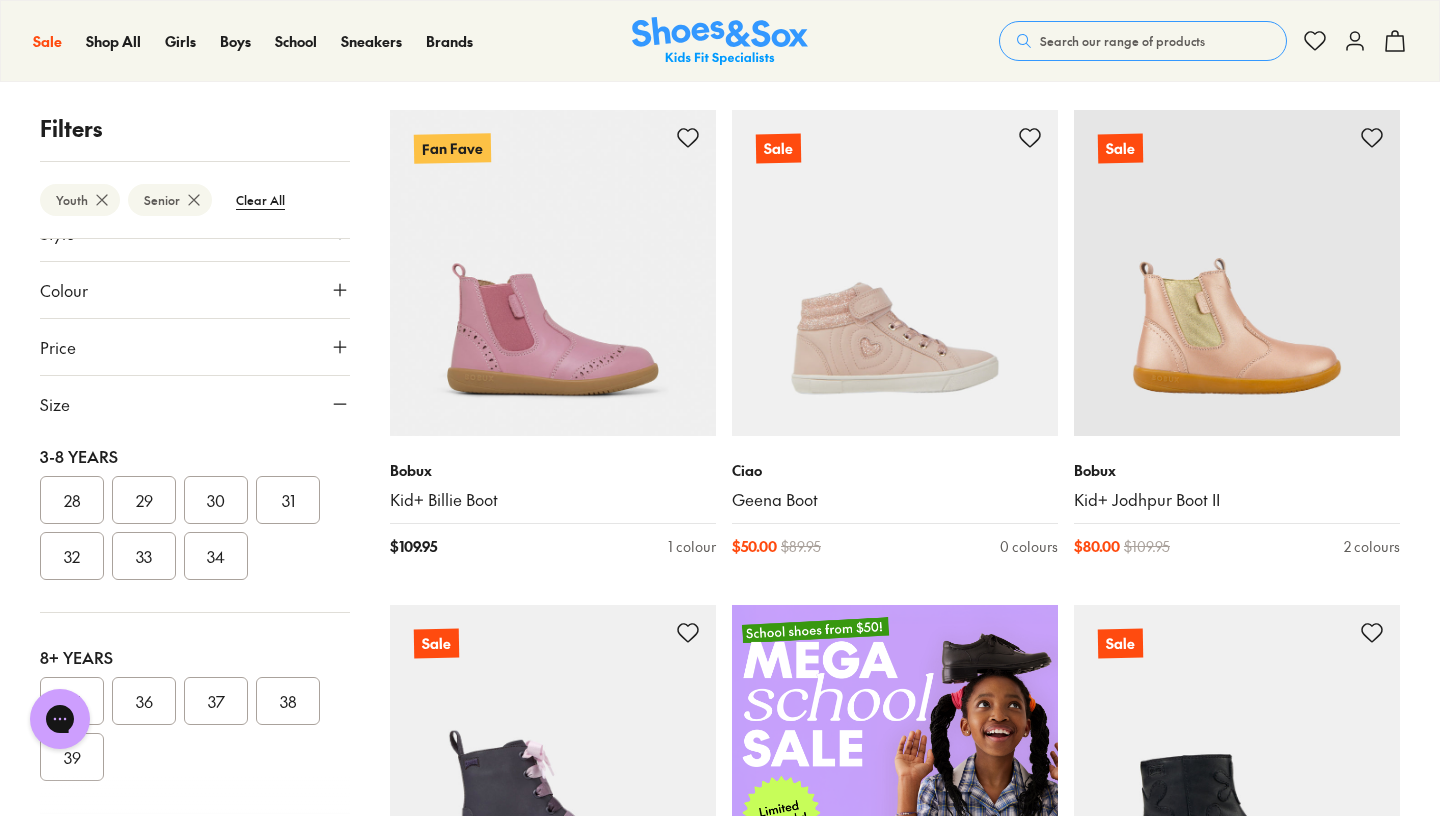 click on "36" at bounding box center (144, 701) 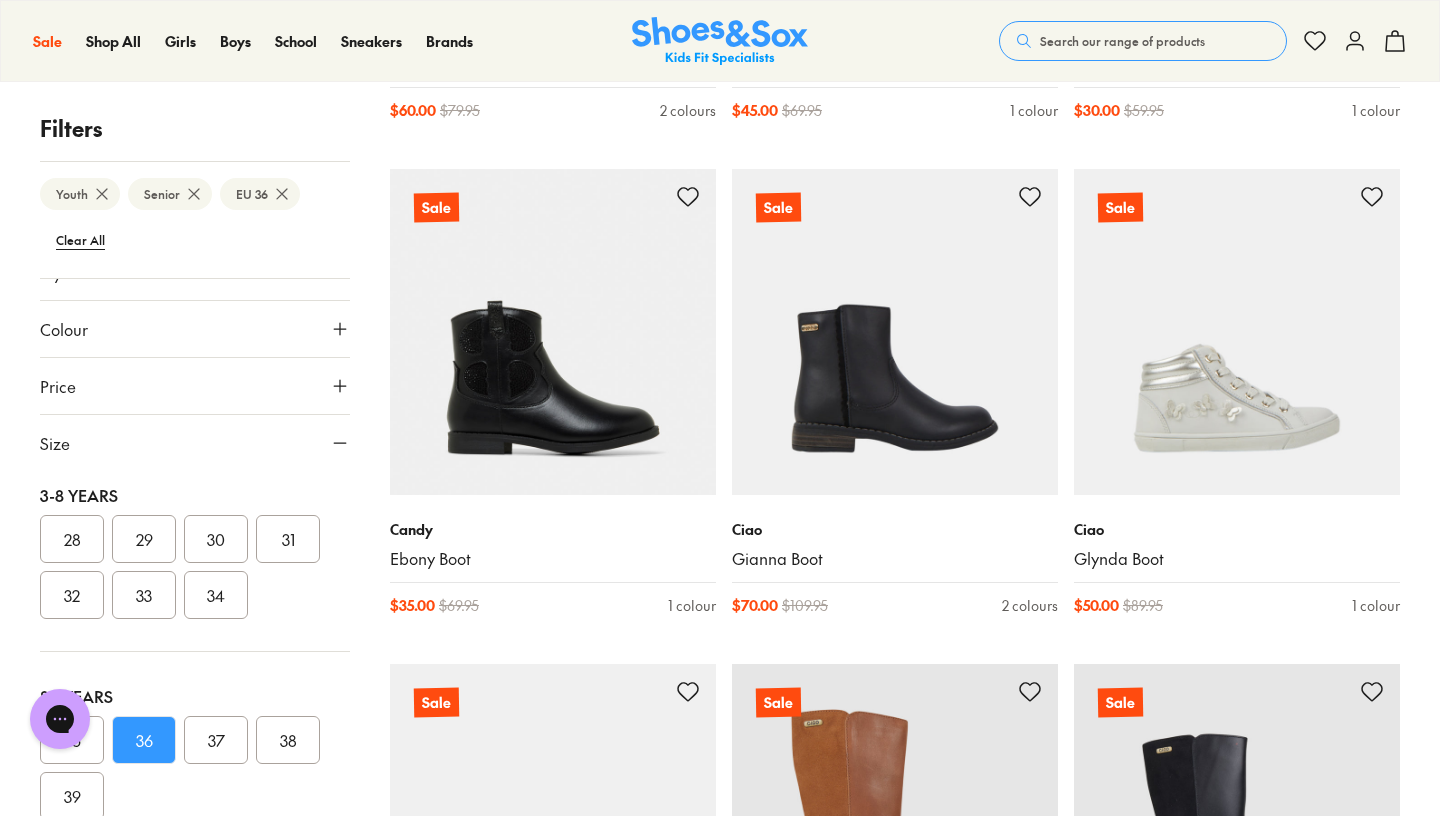 scroll, scrollTop: 2785, scrollLeft: 0, axis: vertical 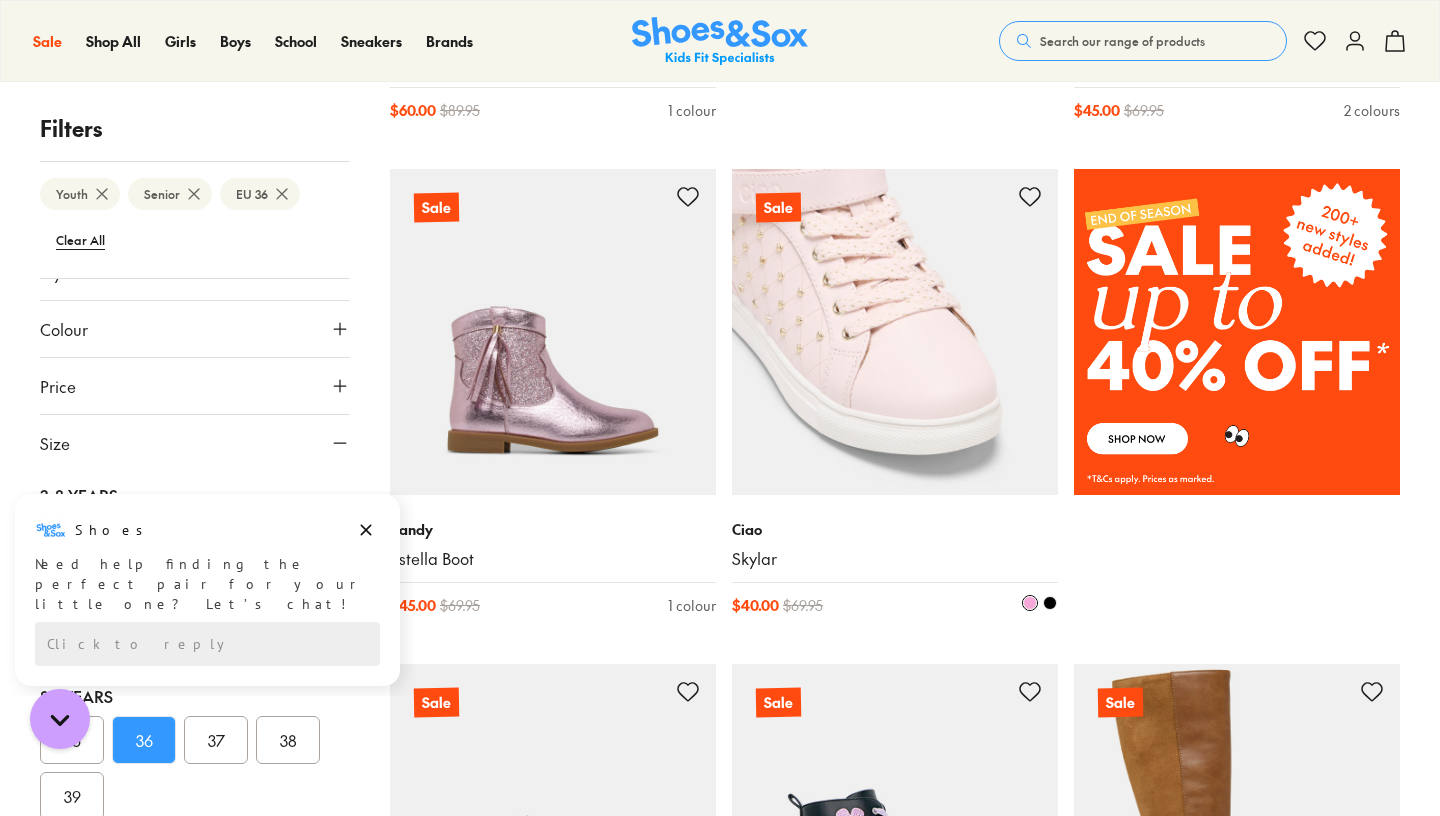 click at bounding box center (895, 332) 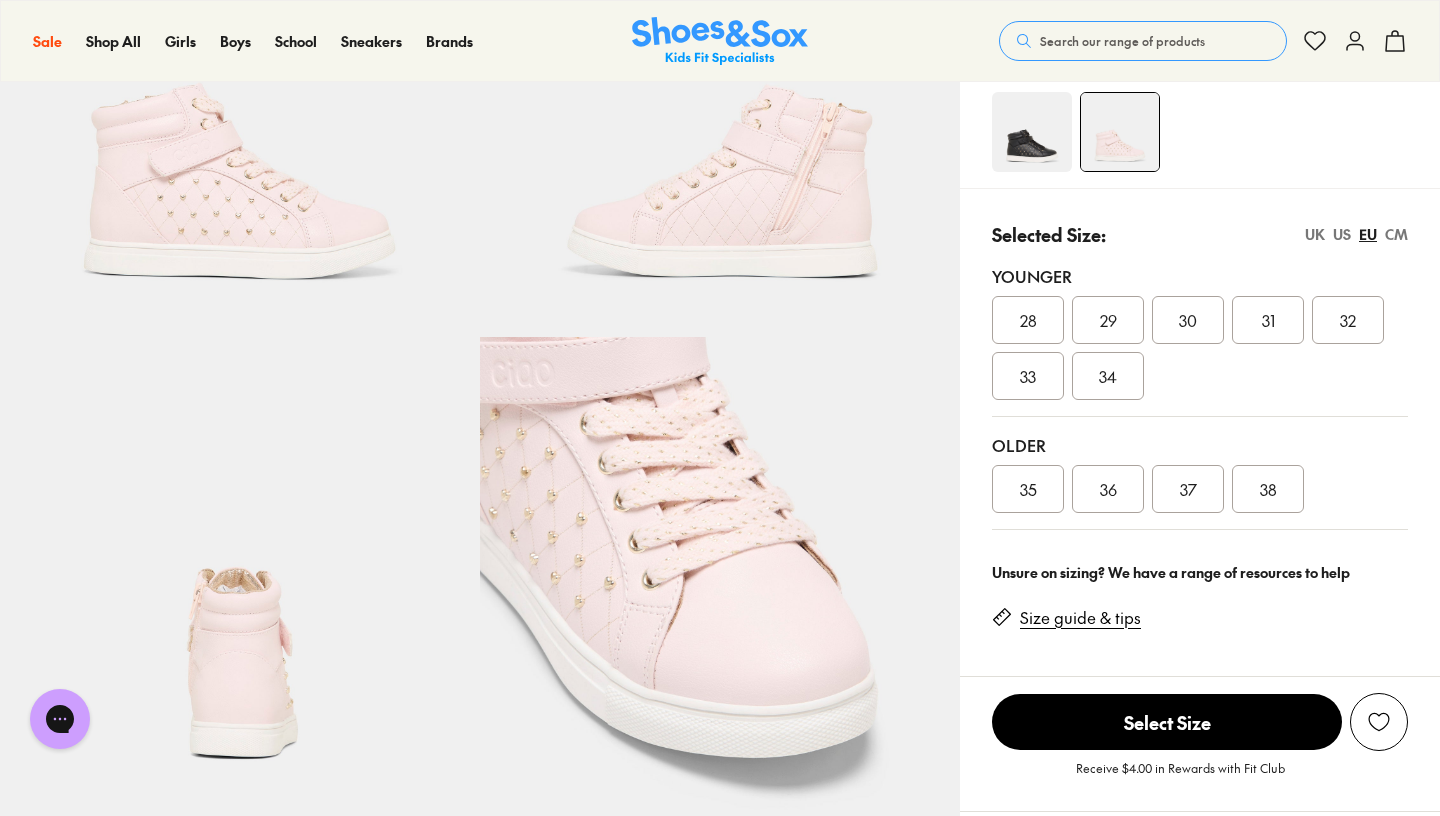 scroll, scrollTop: 0, scrollLeft: 0, axis: both 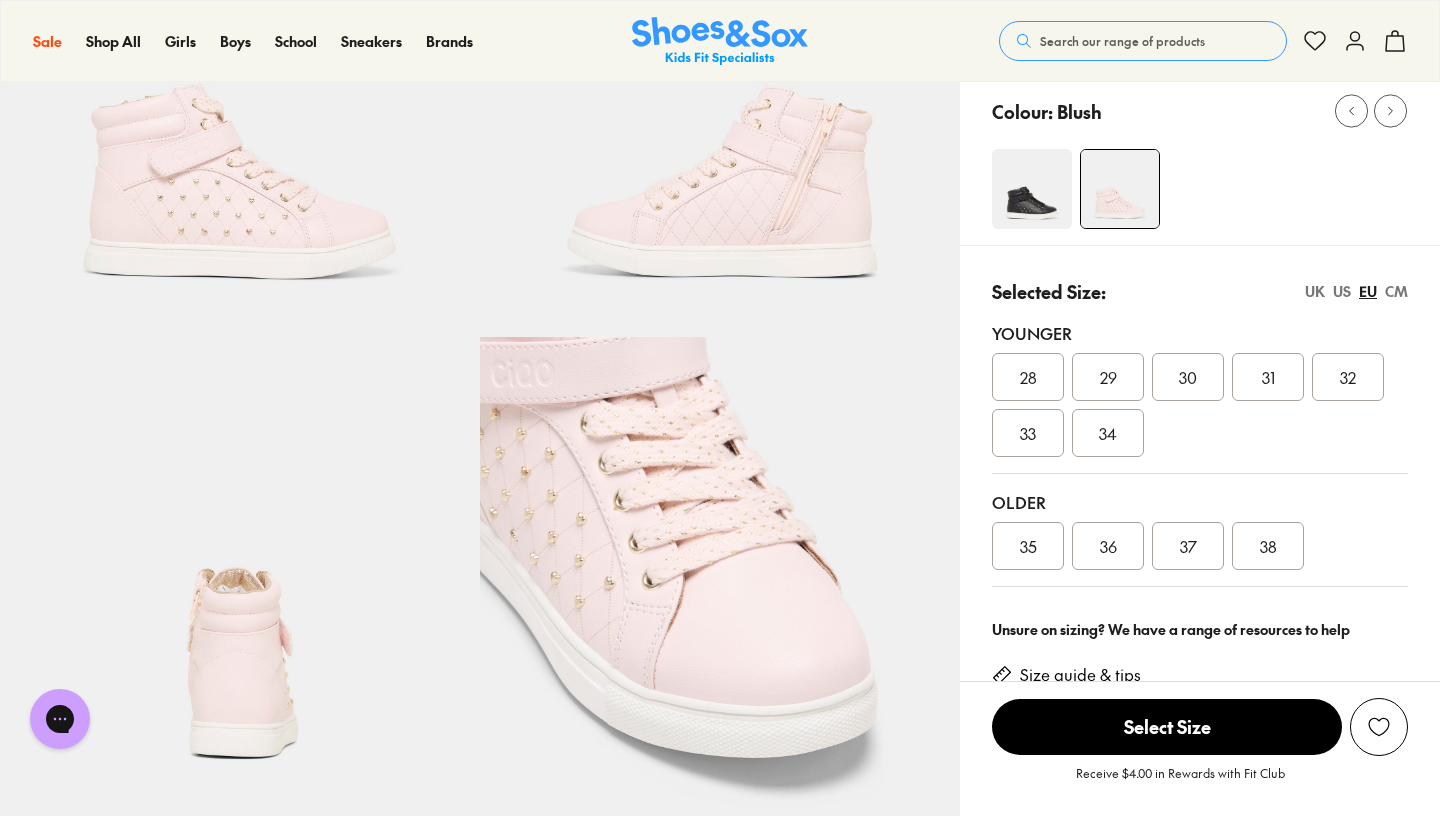 select on "*" 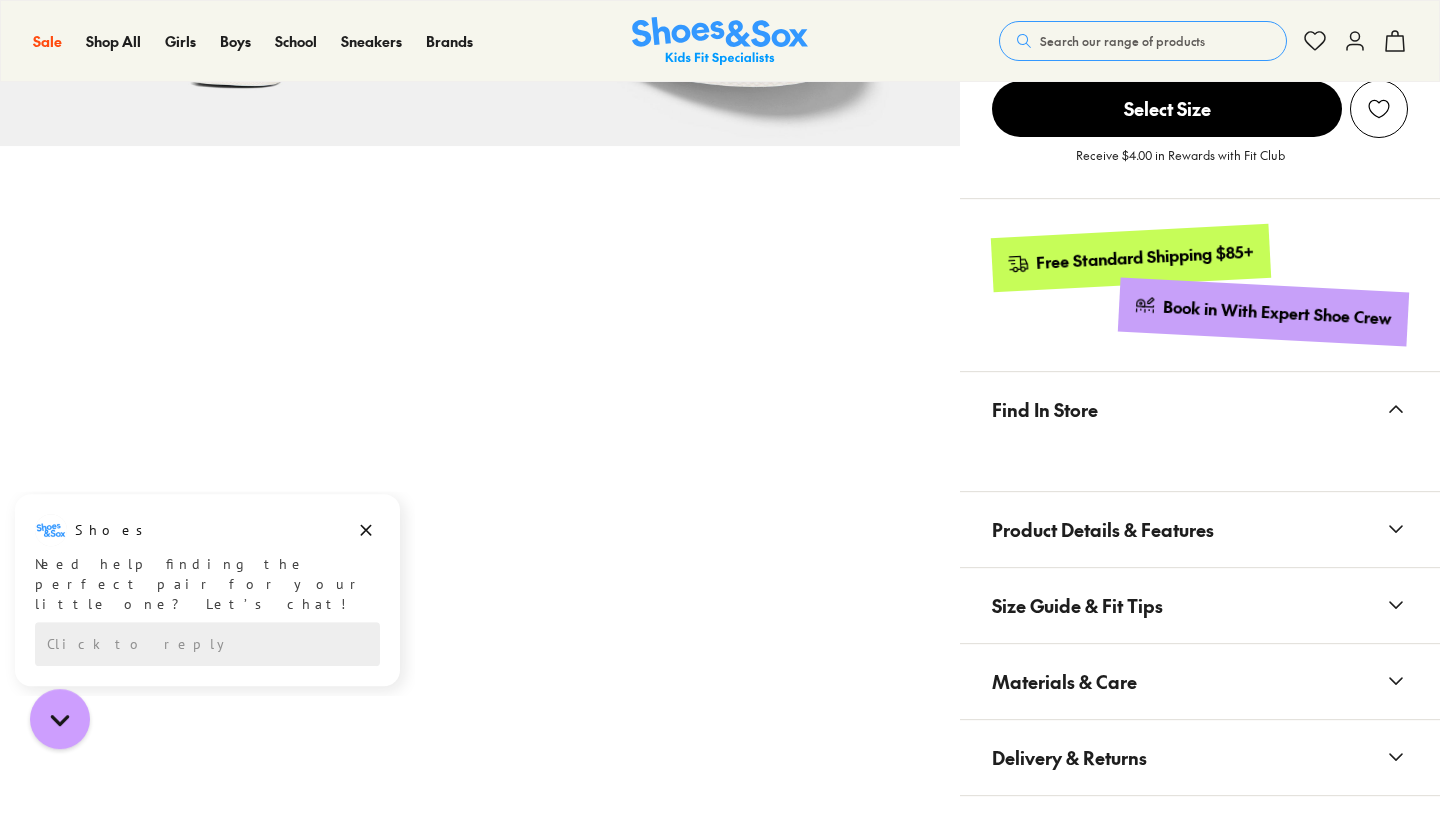 scroll, scrollTop: 1037, scrollLeft: 0, axis: vertical 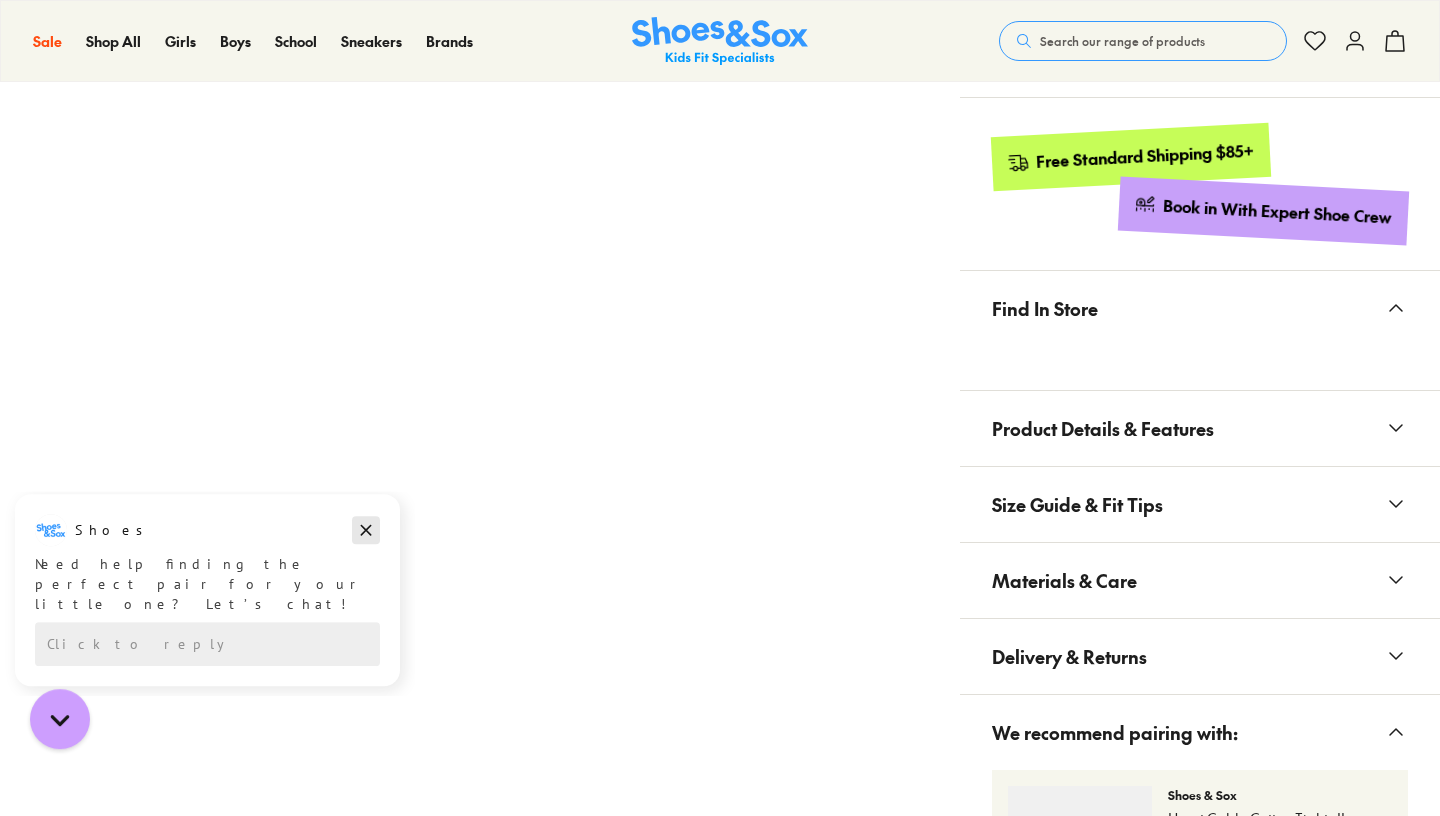 click 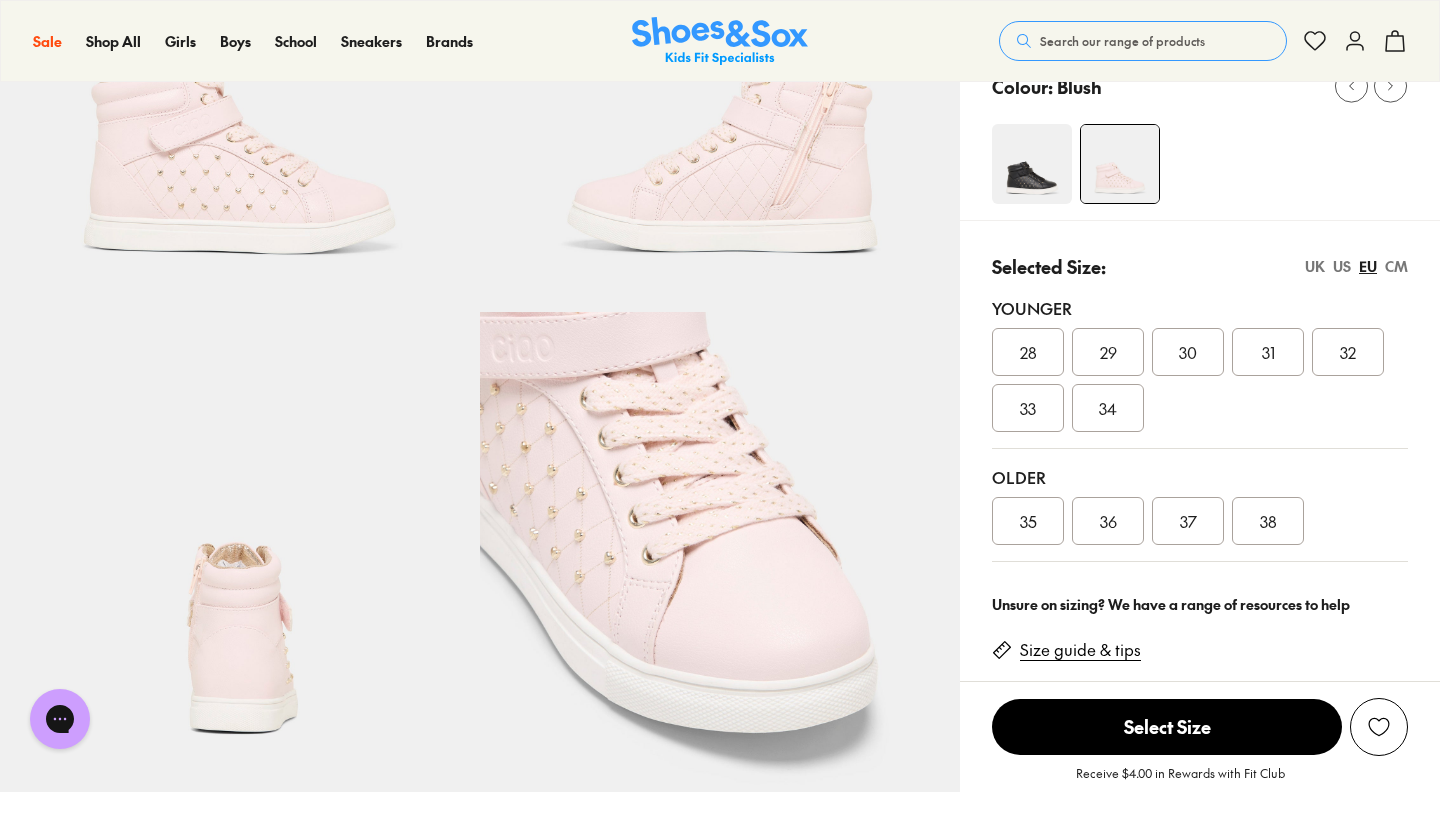 scroll, scrollTop: 293, scrollLeft: 0, axis: vertical 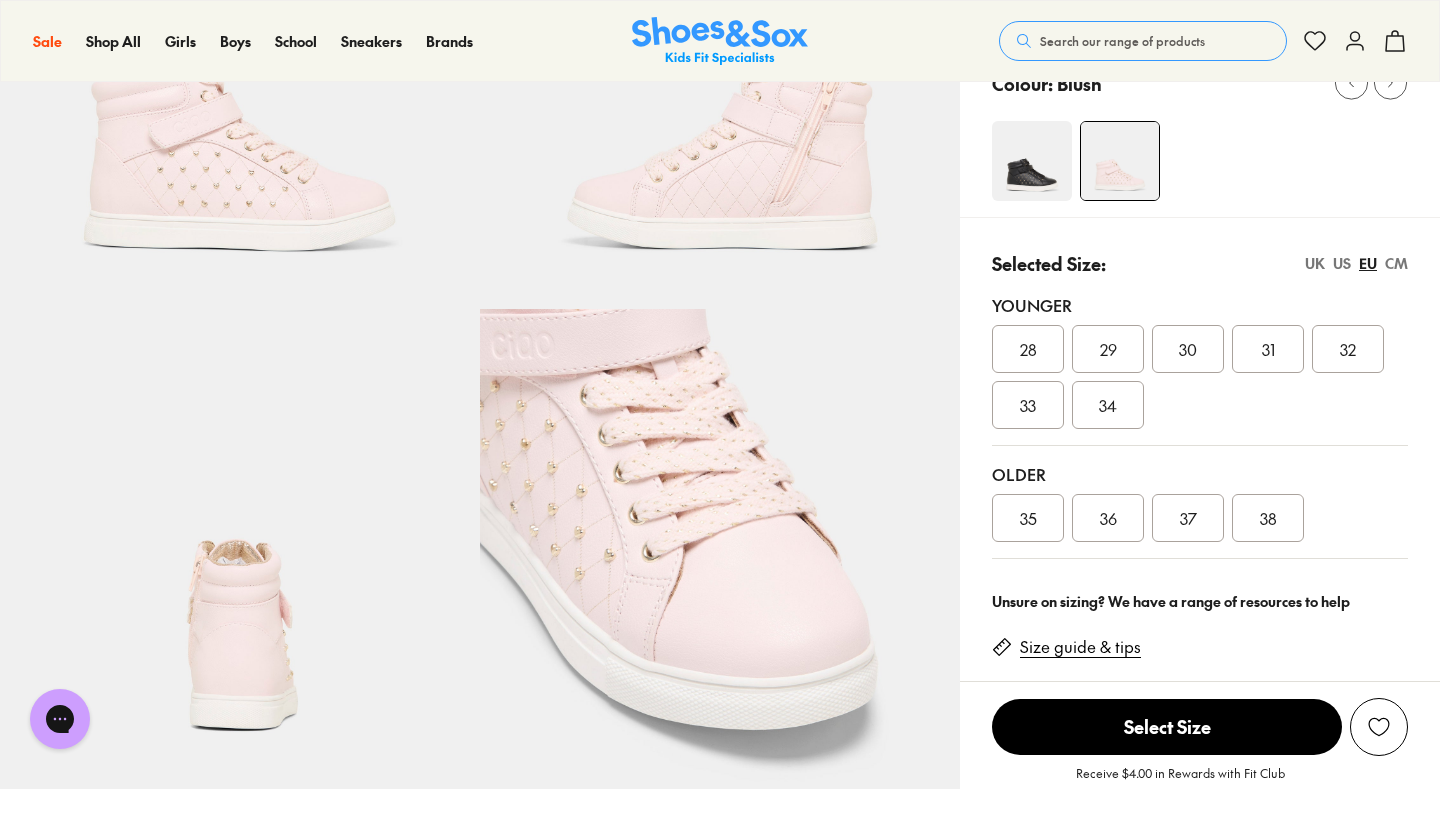 click on "Older 35 36 37 38" at bounding box center [1200, 502] 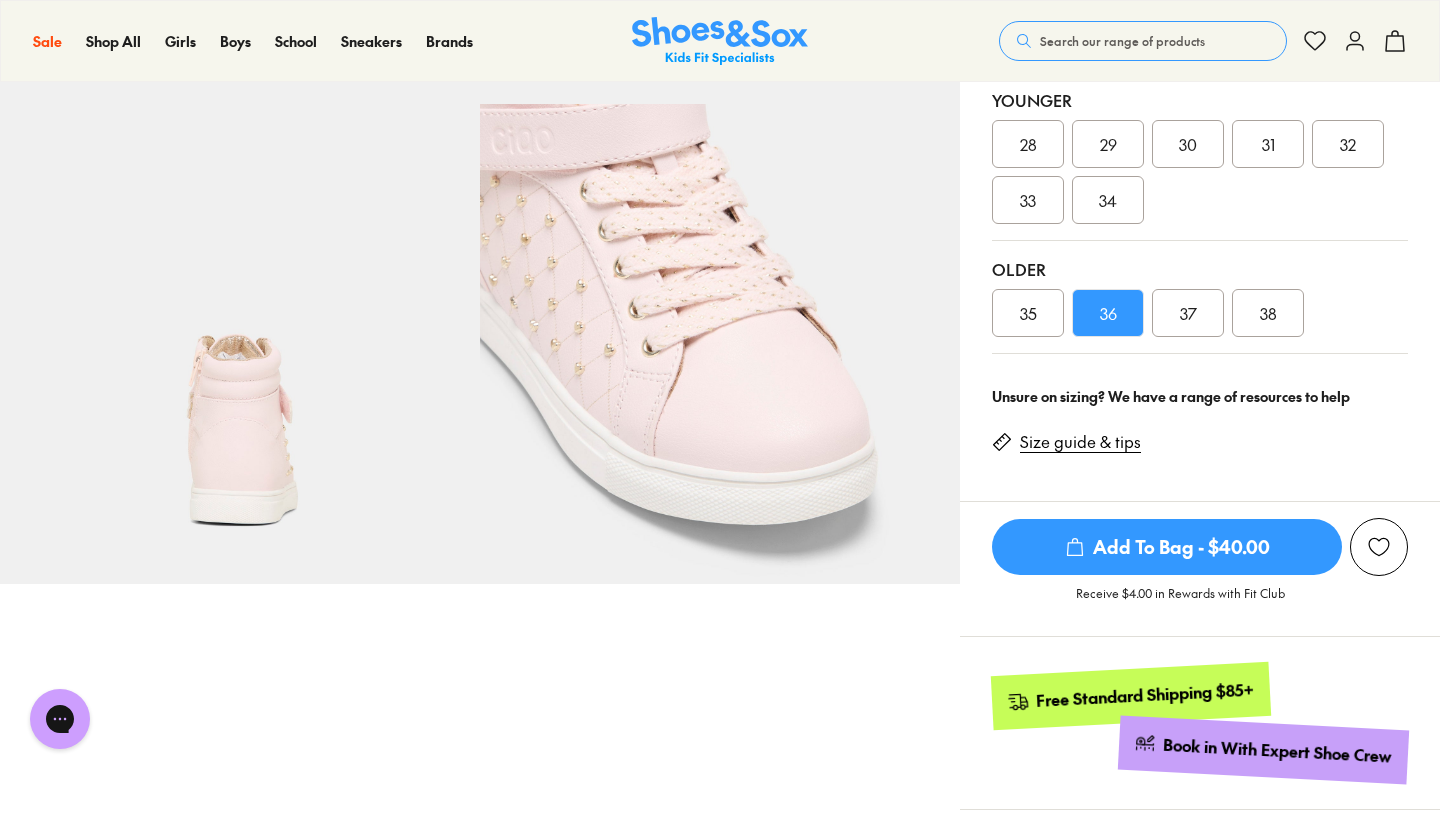 scroll, scrollTop: 513, scrollLeft: 0, axis: vertical 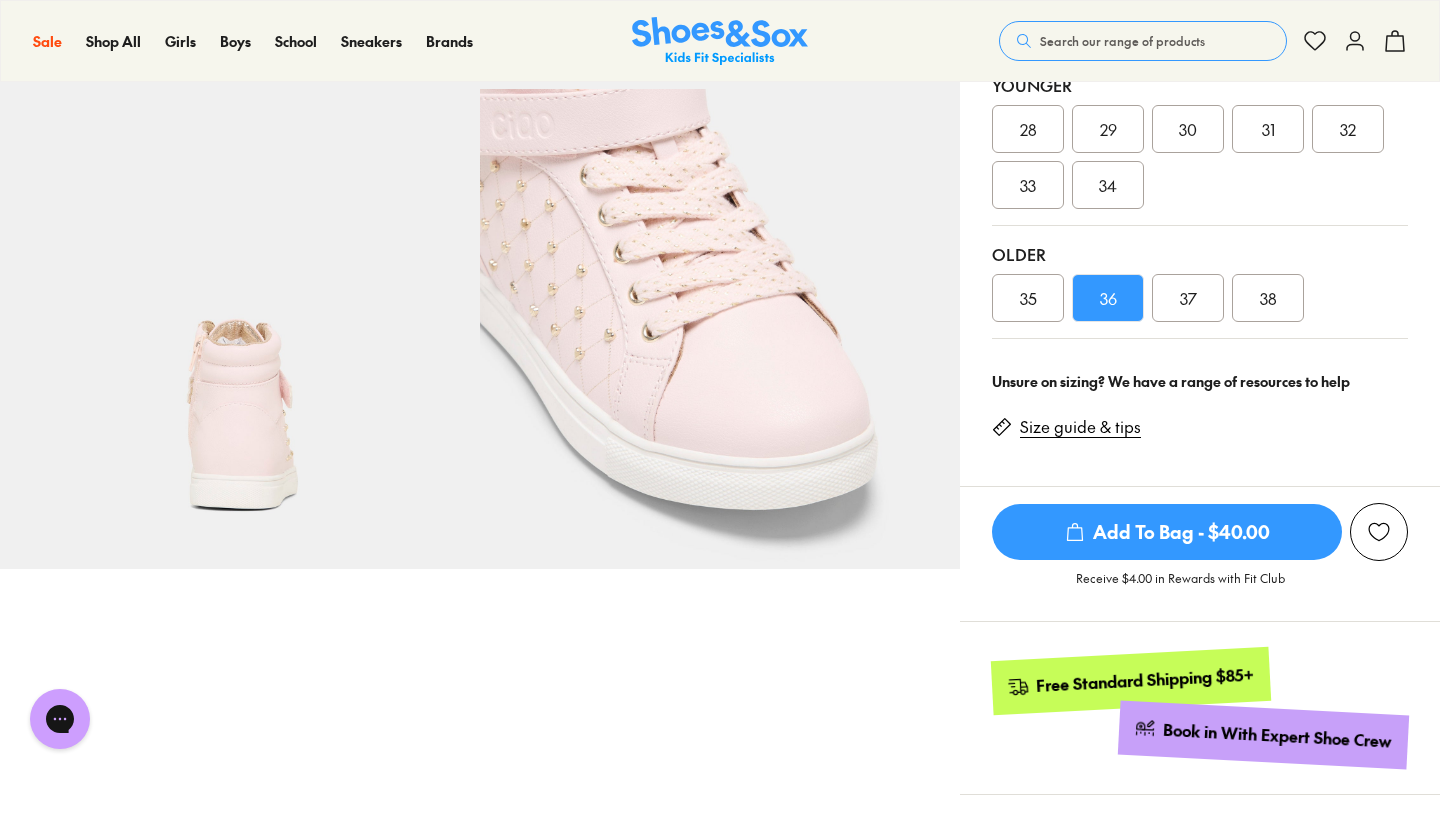 click on "Add To Bag - $40.00" at bounding box center (1167, 532) 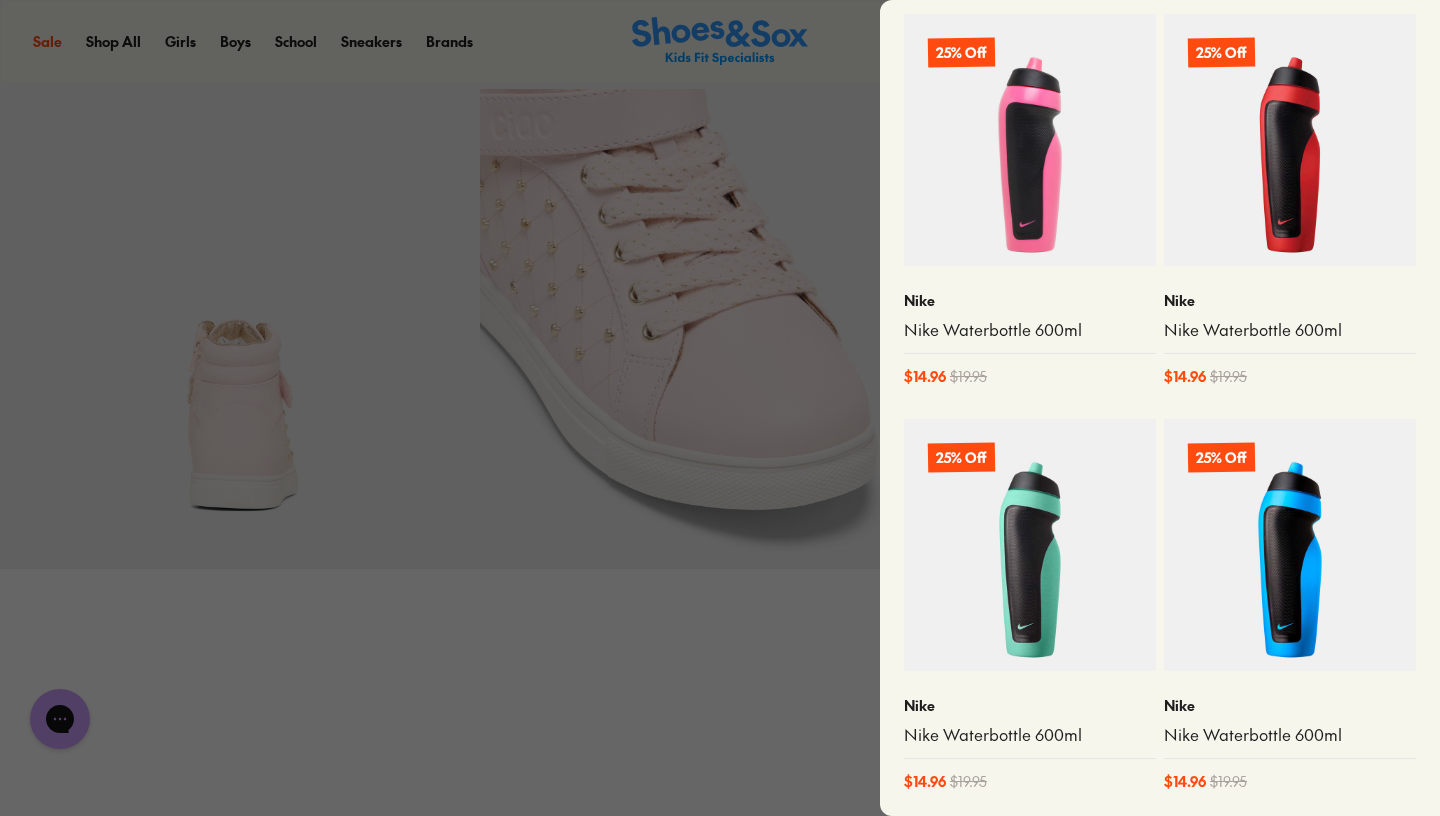 scroll, scrollTop: 0, scrollLeft: 0, axis: both 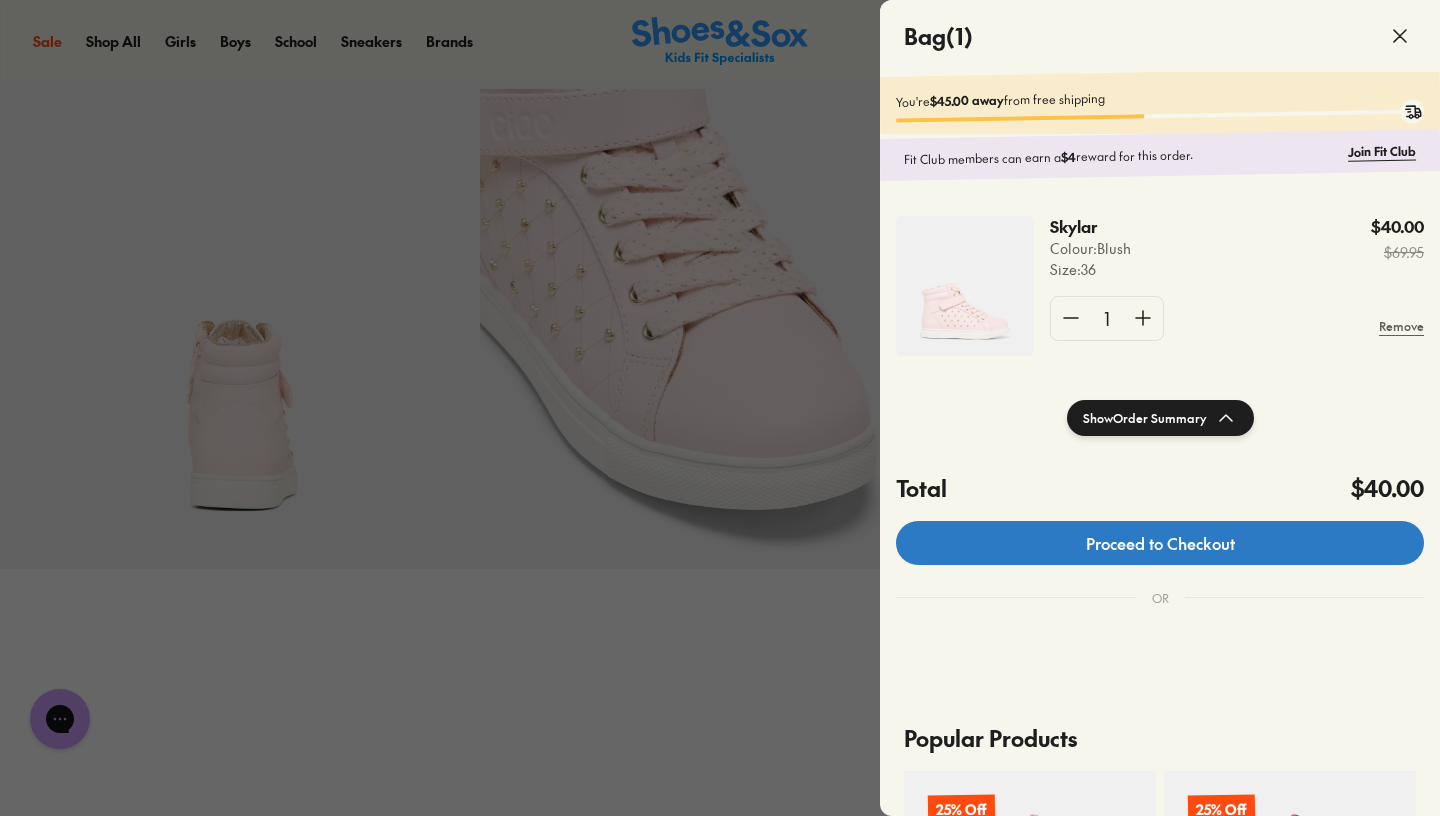 click on "Proceed to Checkout" 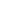 scroll, scrollTop: 0, scrollLeft: 0, axis: both 